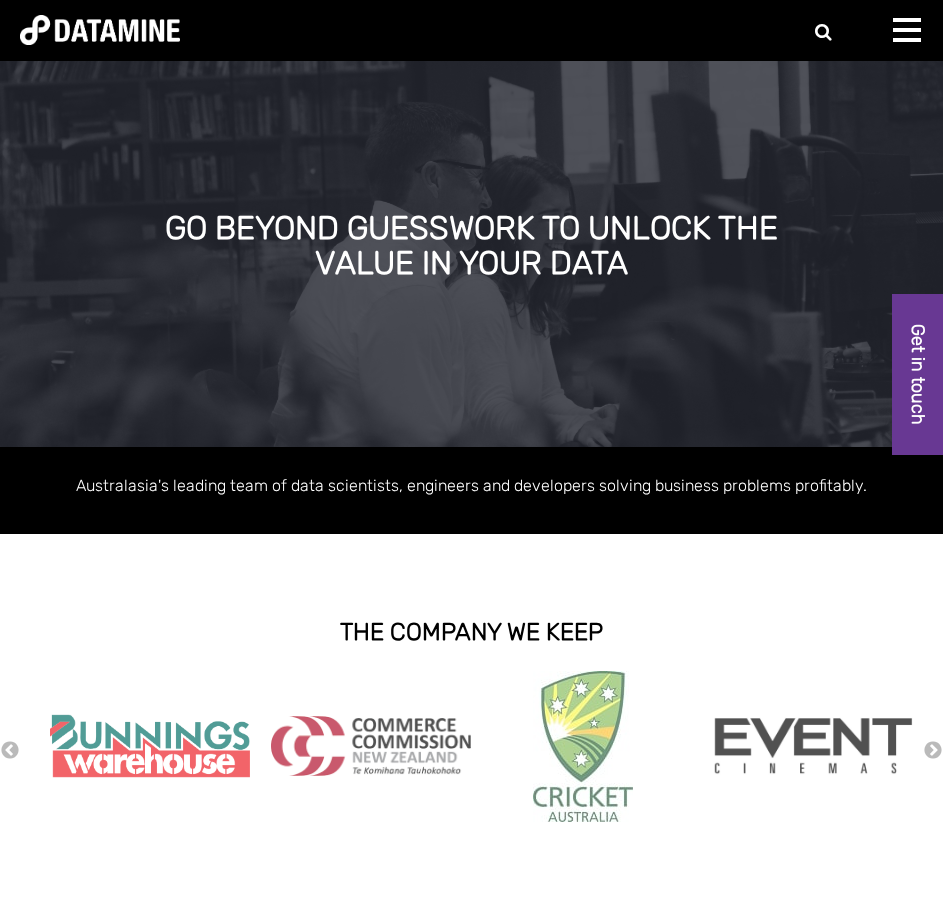 scroll, scrollTop: 0, scrollLeft: 0, axis: both 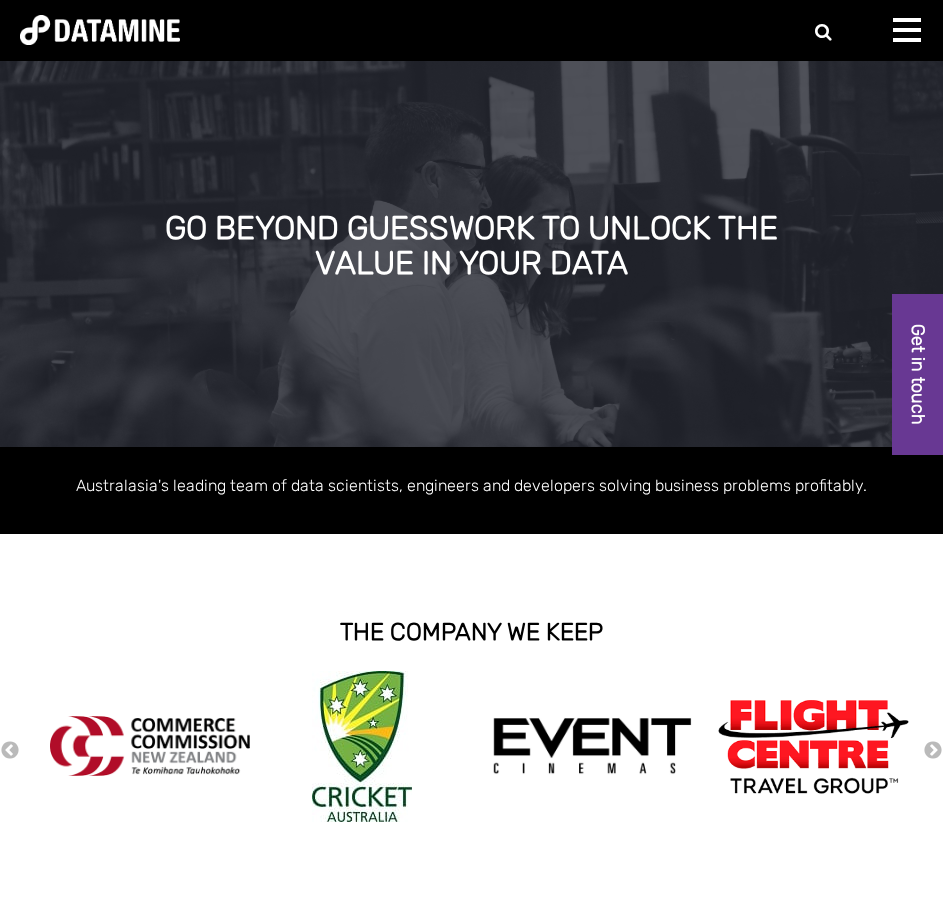 click at bounding box center (913, 38) 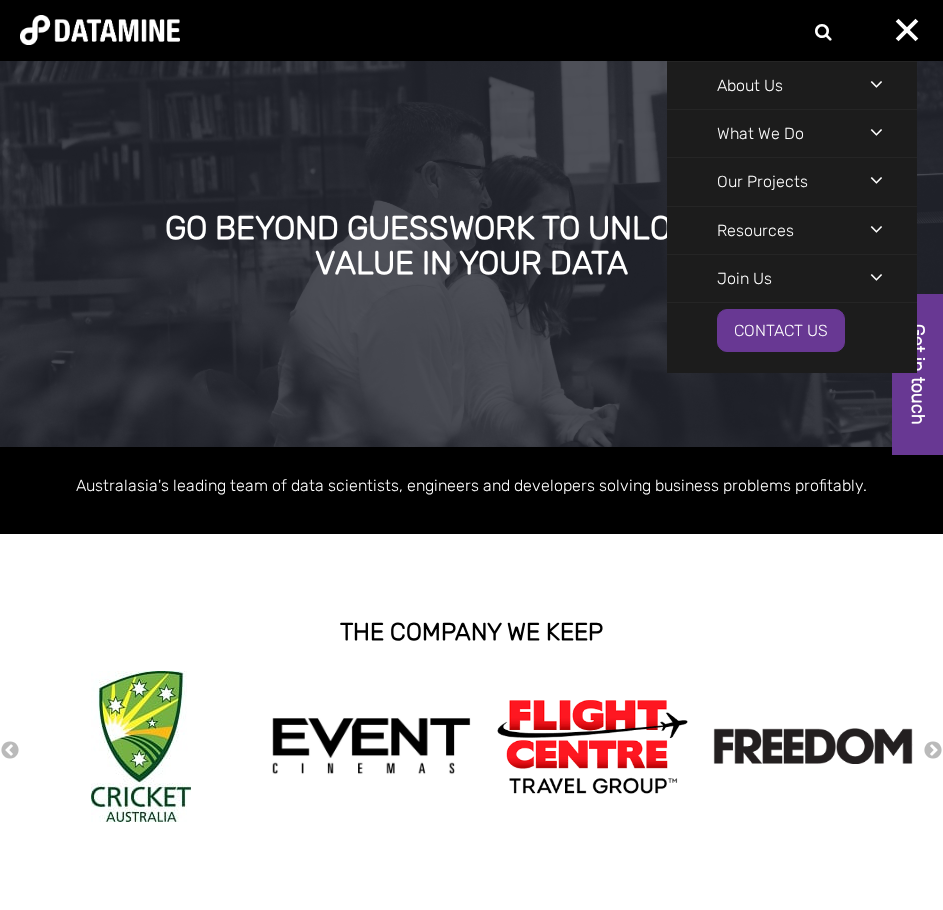 click on "About Us
The Datamine Story
Our People
Our Values
Our Process
Our Partners" at bounding box center [792, 85] 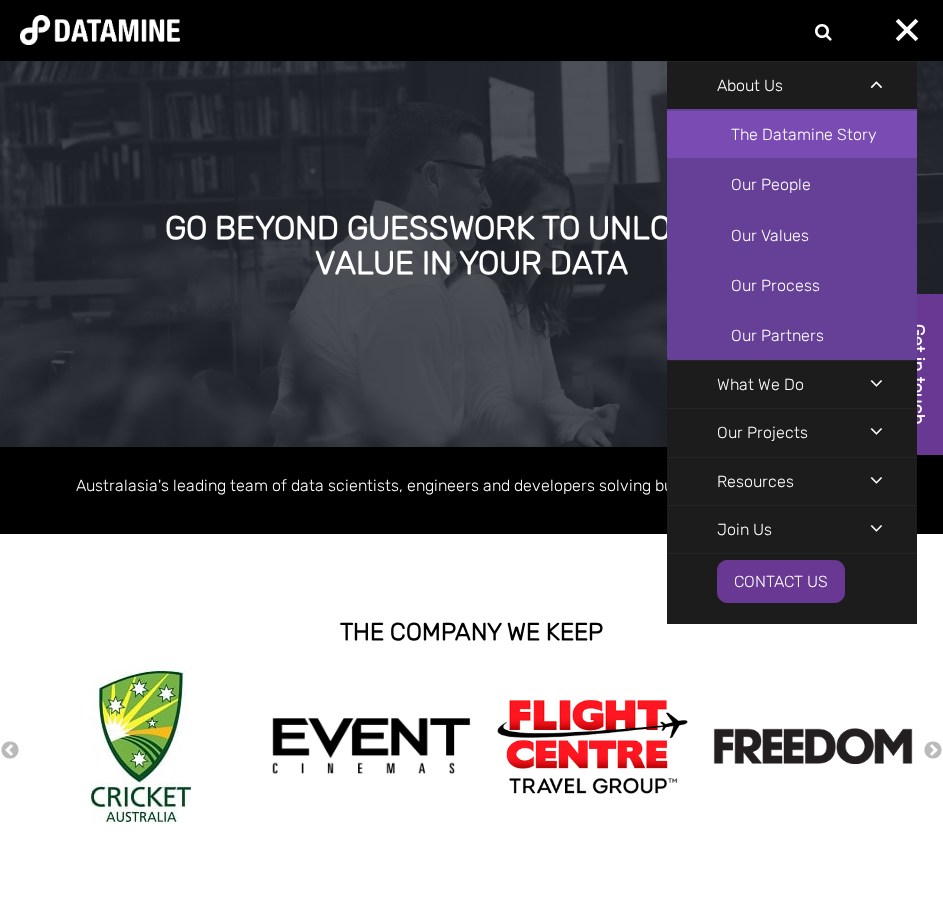 click on "The Datamine Story" at bounding box center (792, 134) 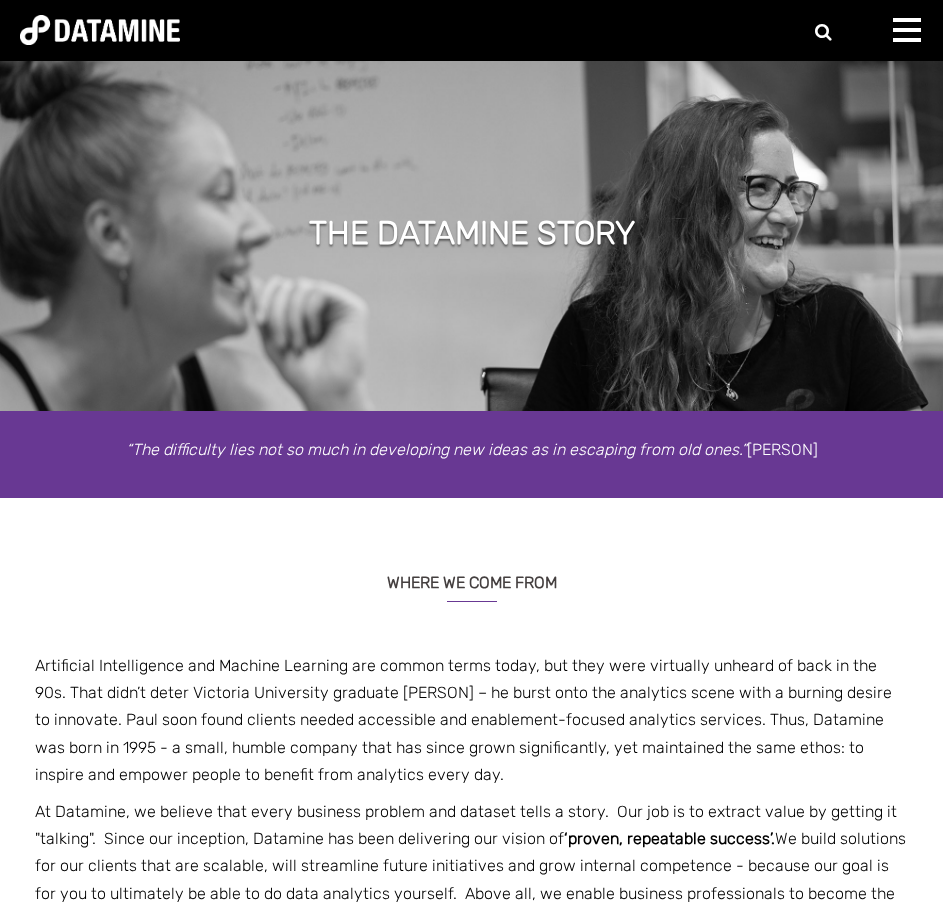 scroll, scrollTop: 0, scrollLeft: 0, axis: both 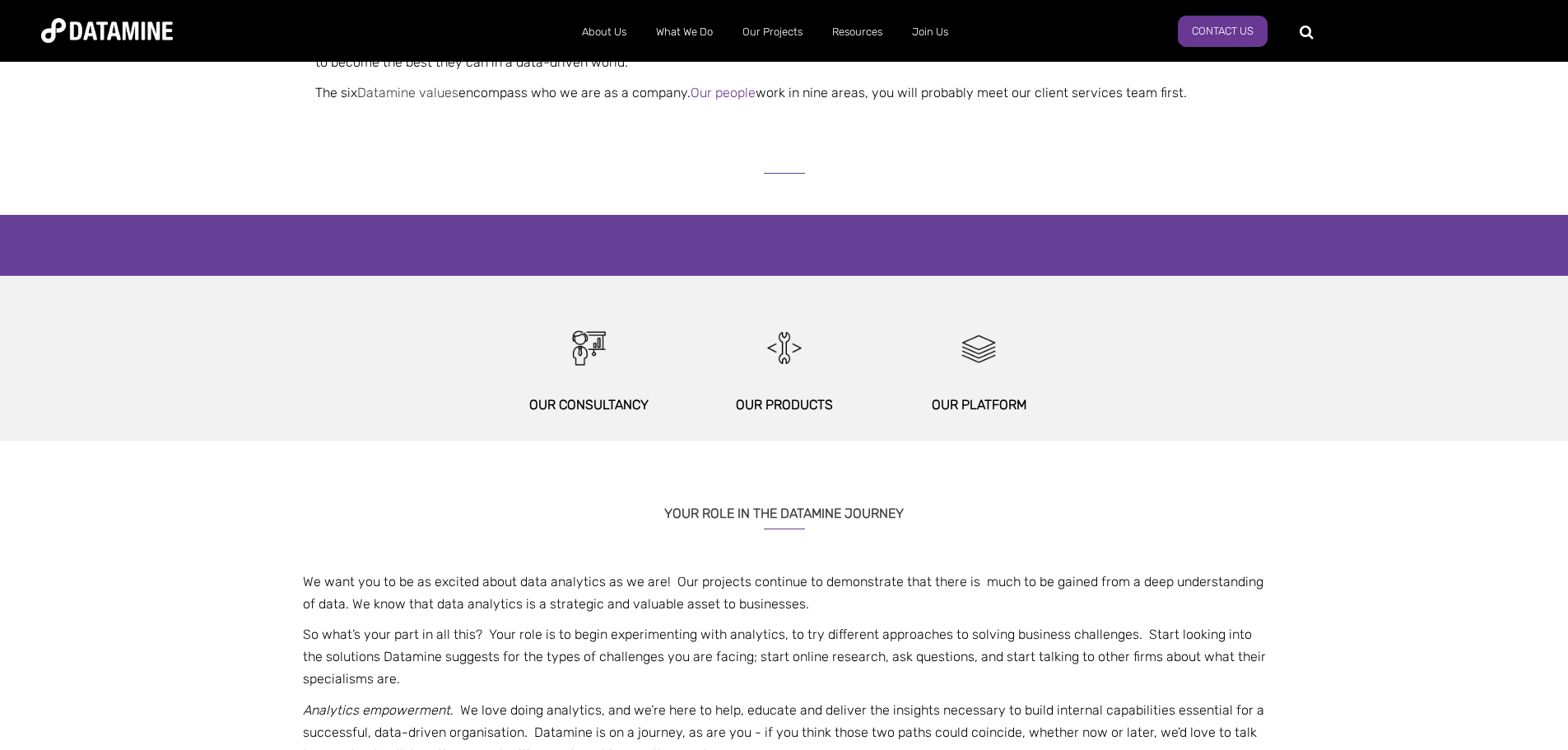 click on "Datamine values" at bounding box center (407, 92) 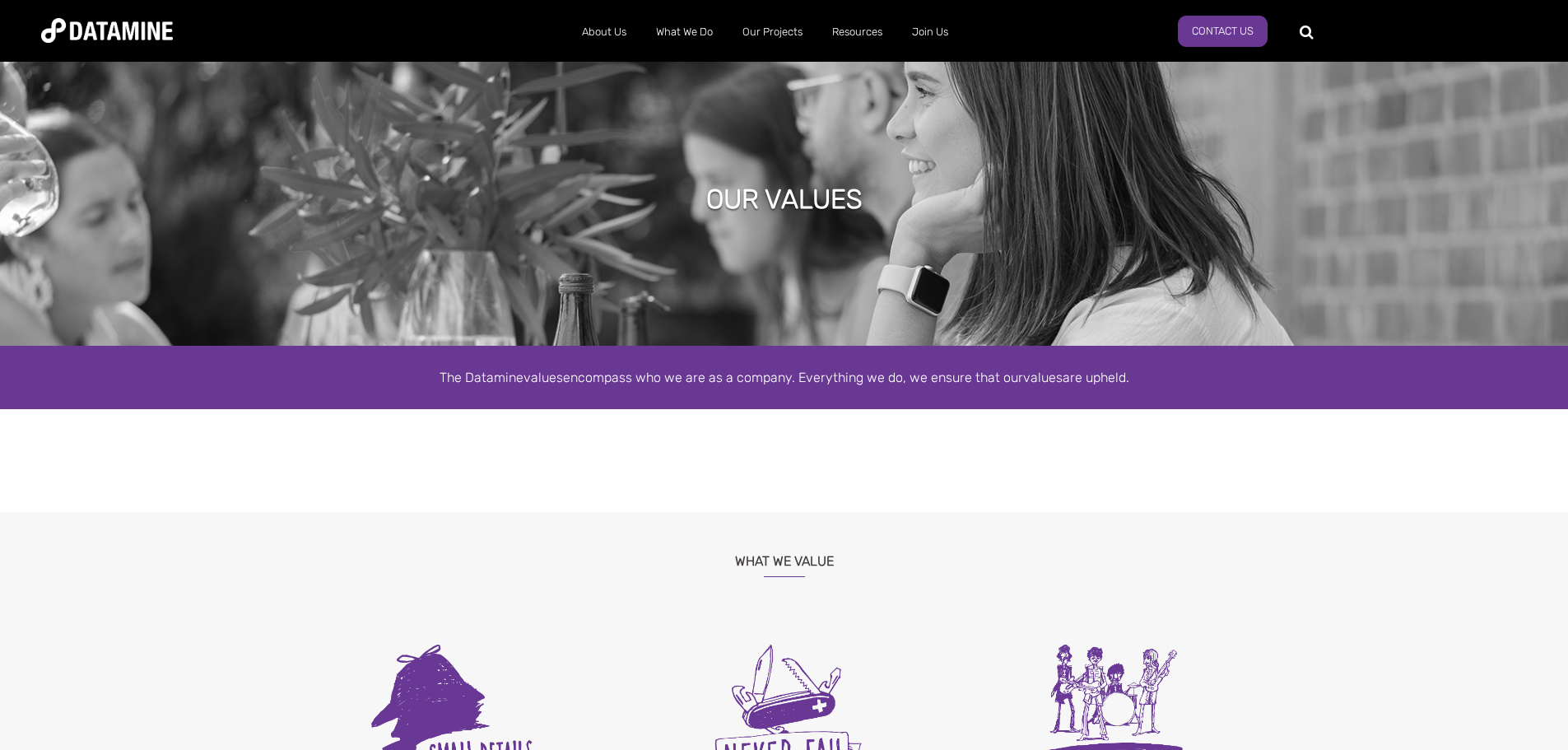 scroll, scrollTop: 72, scrollLeft: 0, axis: vertical 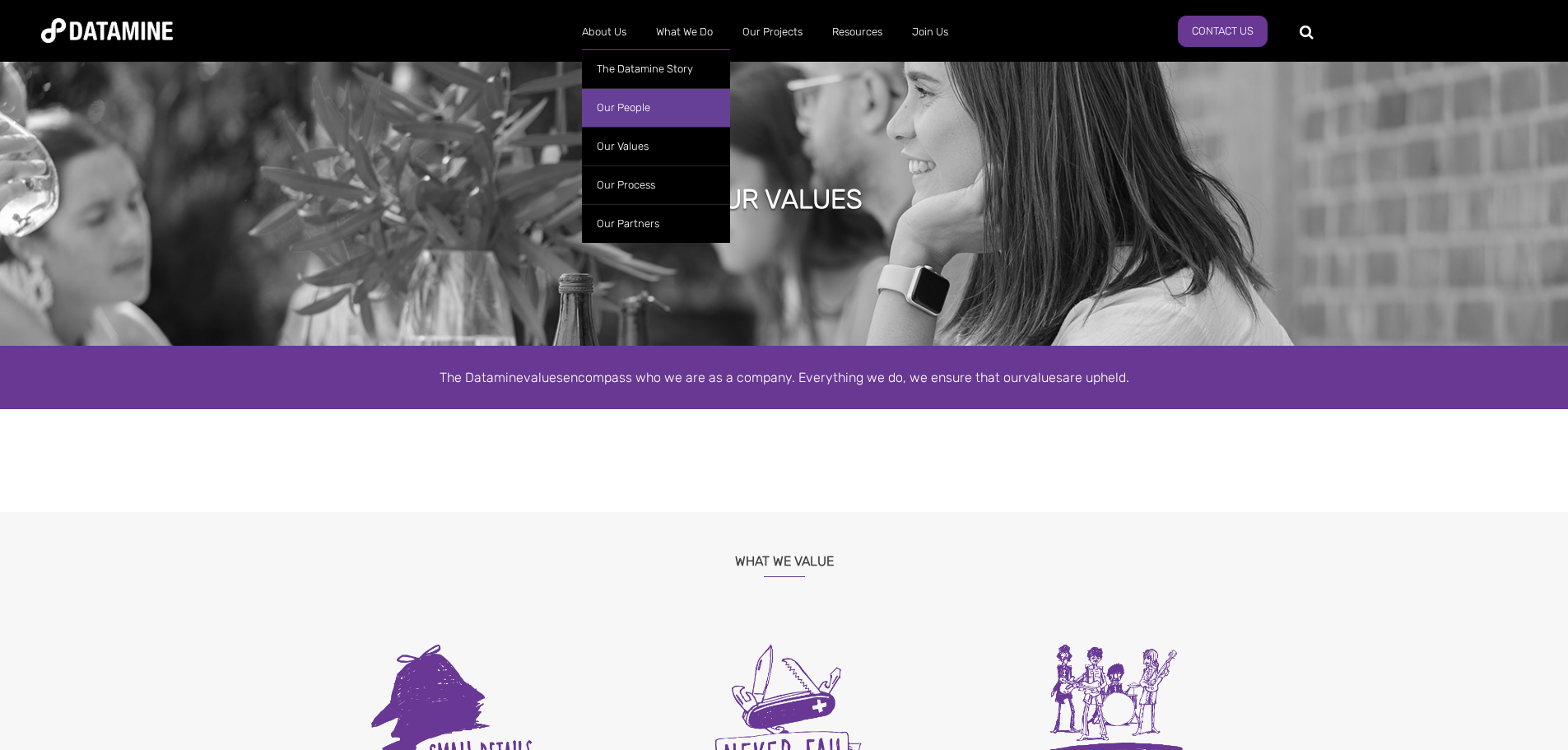 click on "Our People" at bounding box center (656, 107) 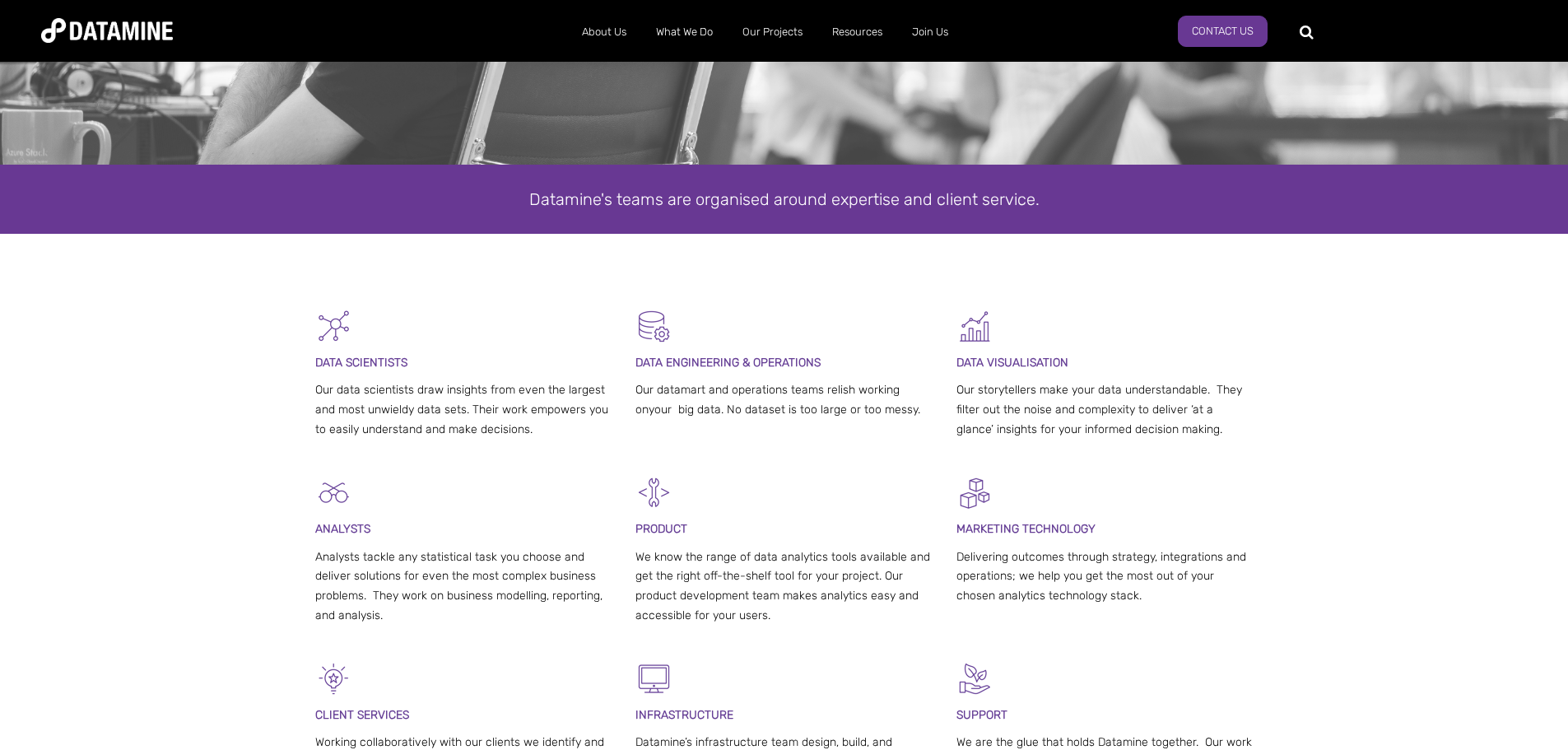scroll, scrollTop: 247, scrollLeft: 0, axis: vertical 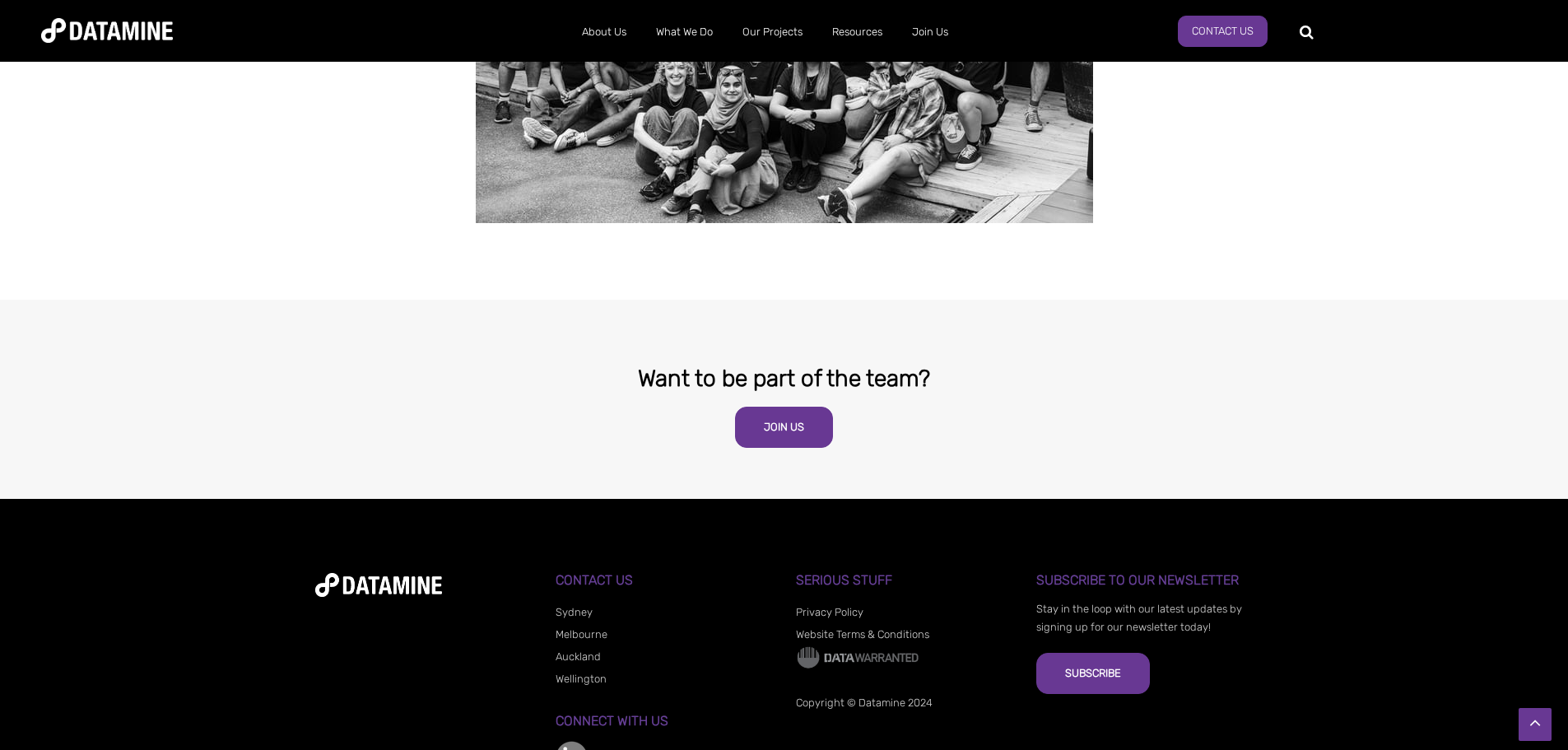 click on "Auckland" at bounding box center [578, 656] 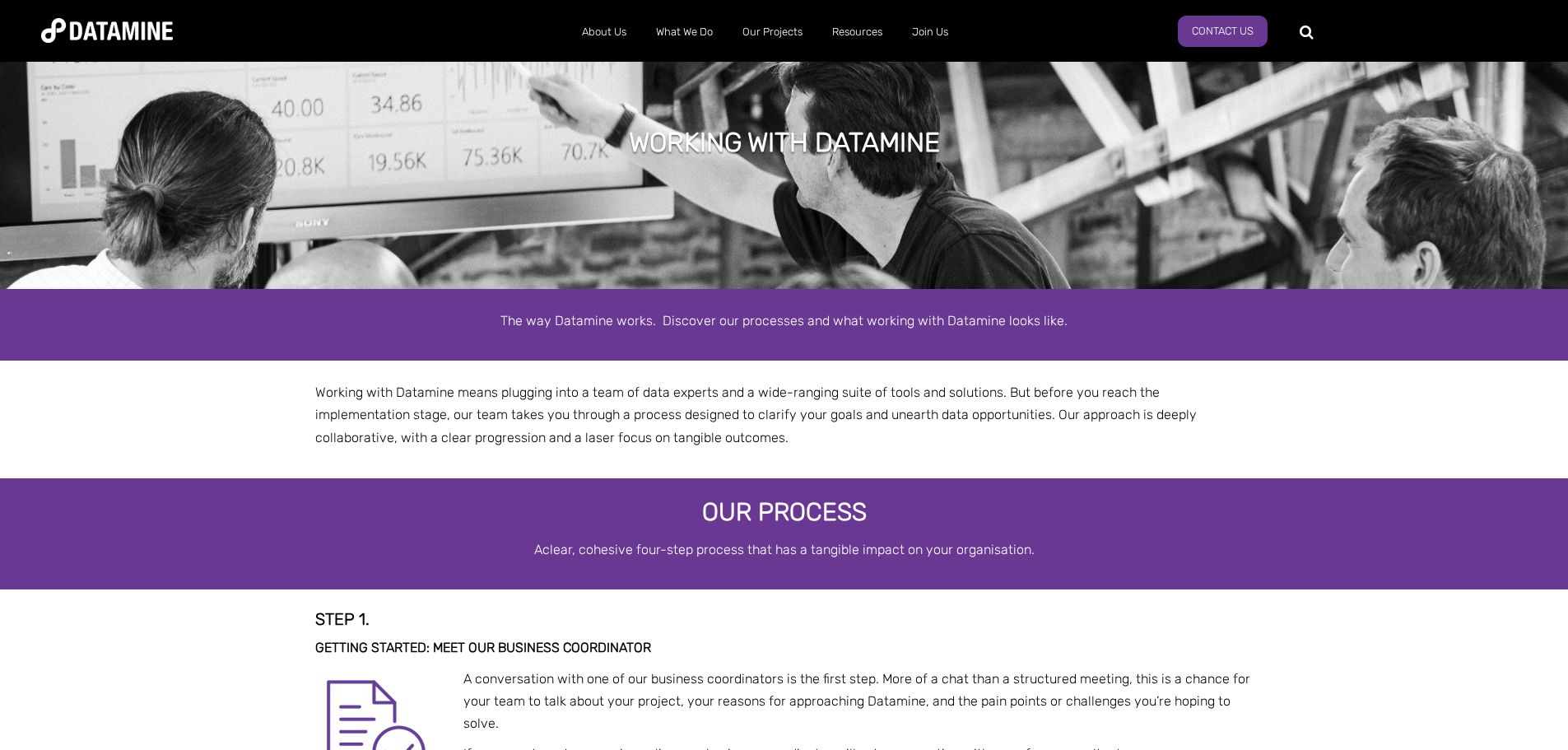 scroll, scrollTop: 0, scrollLeft: 0, axis: both 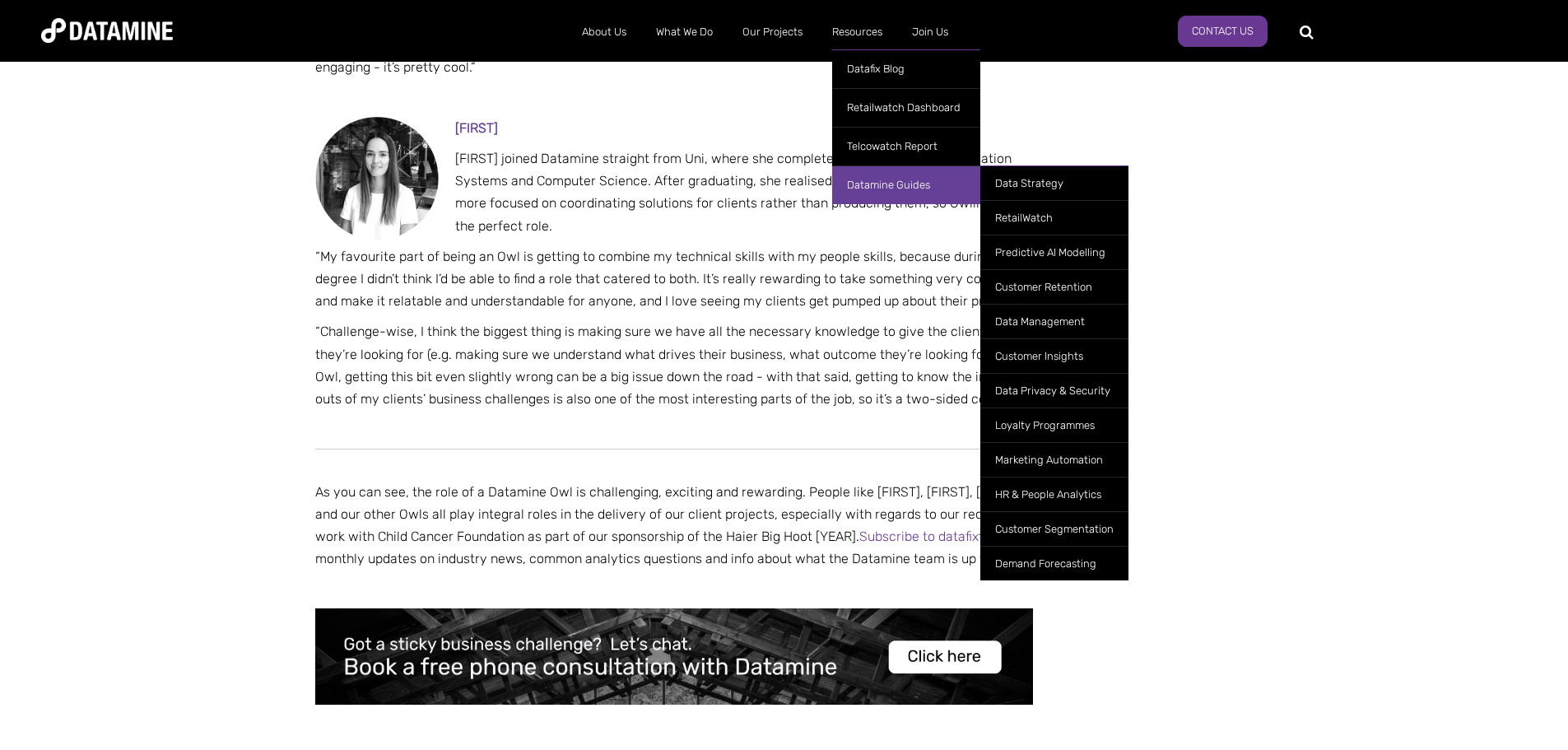 click on "Datamine Guides" at bounding box center (906, 184) 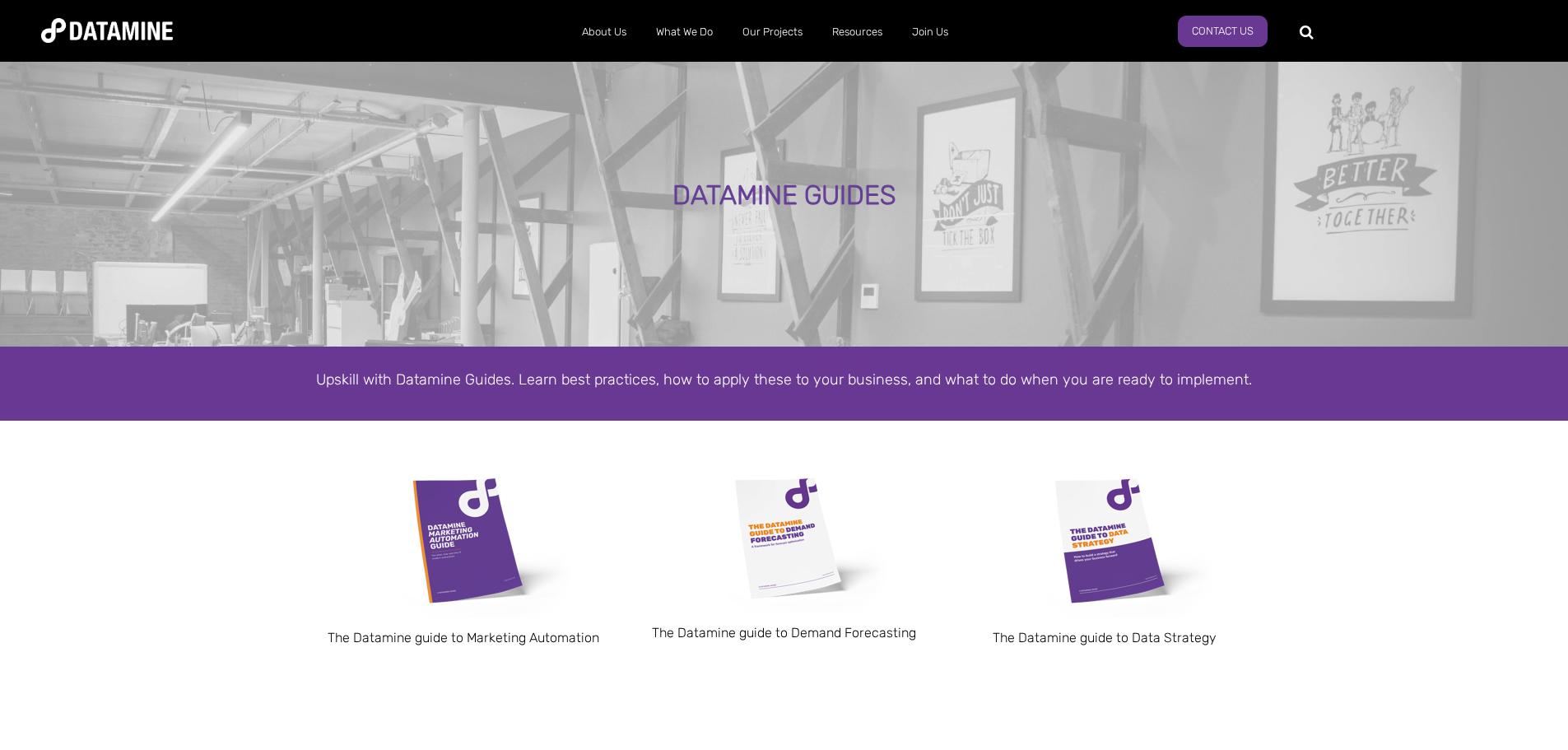 scroll, scrollTop: 0, scrollLeft: 0, axis: both 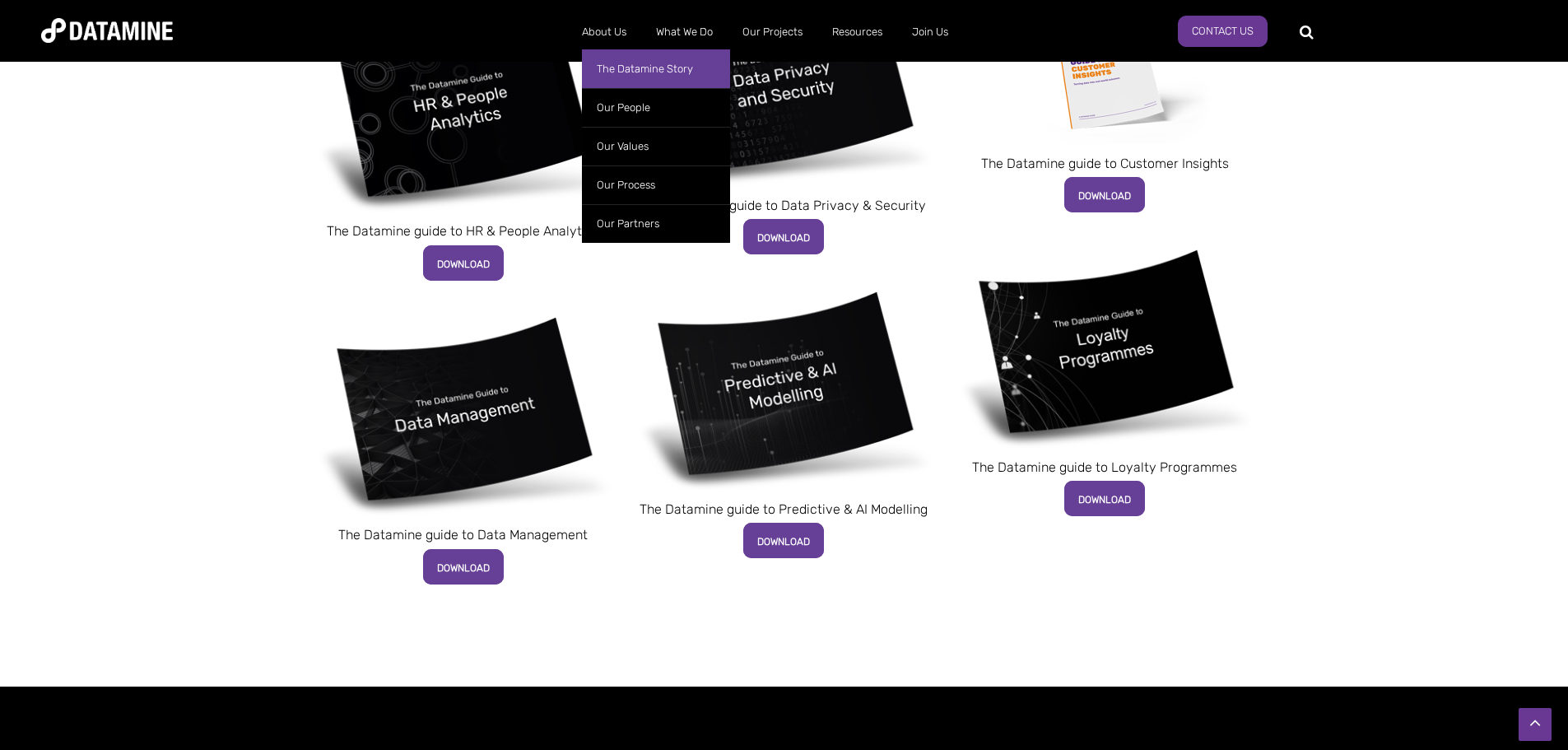 click on "The Datamine Story" at bounding box center (656, 68) 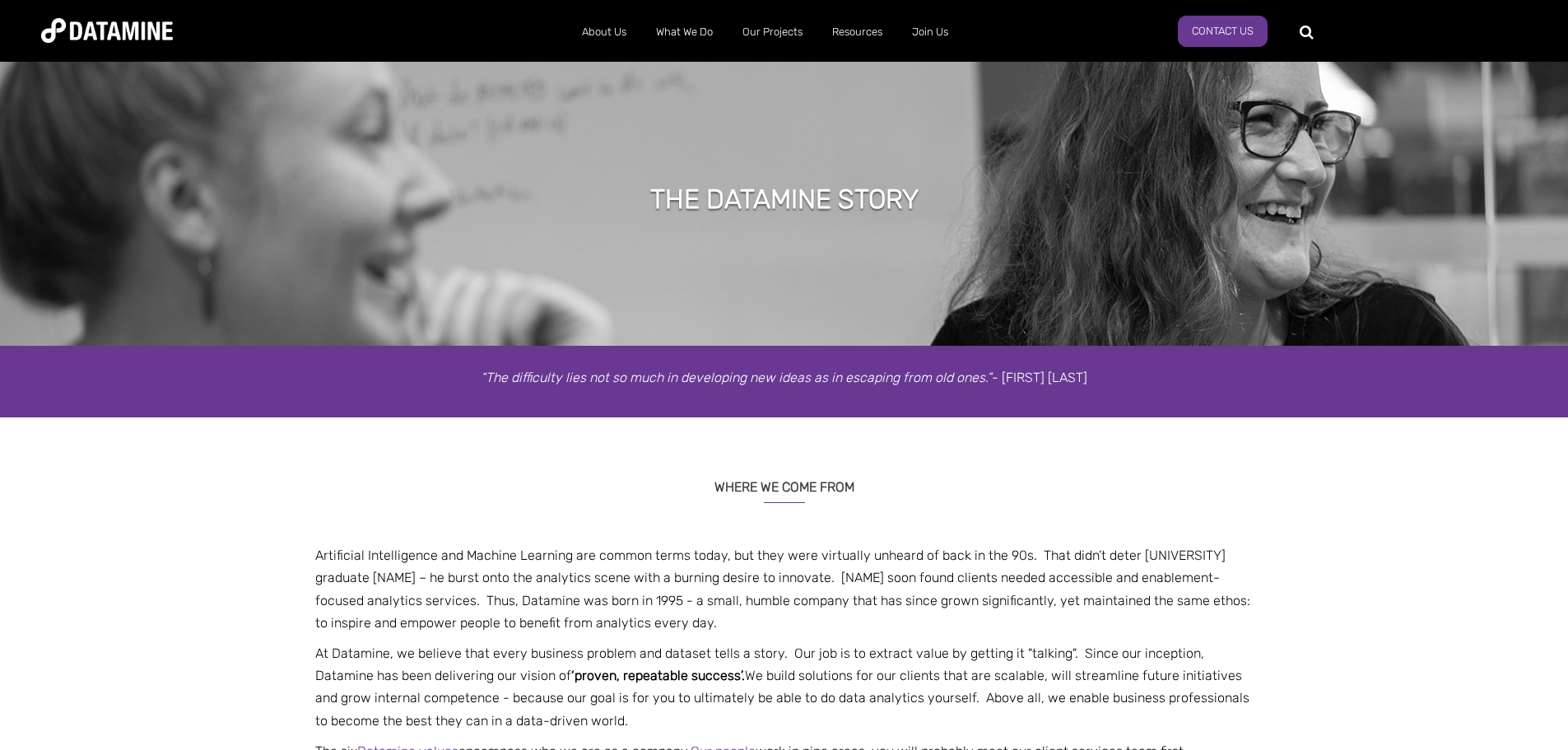 scroll, scrollTop: 0, scrollLeft: 0, axis: both 